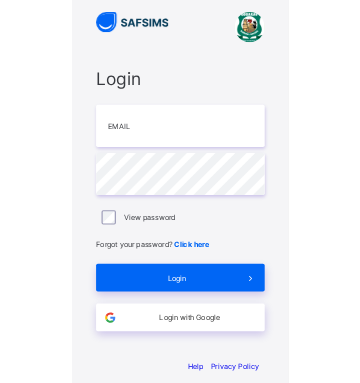 scroll, scrollTop: 0, scrollLeft: 0, axis: both 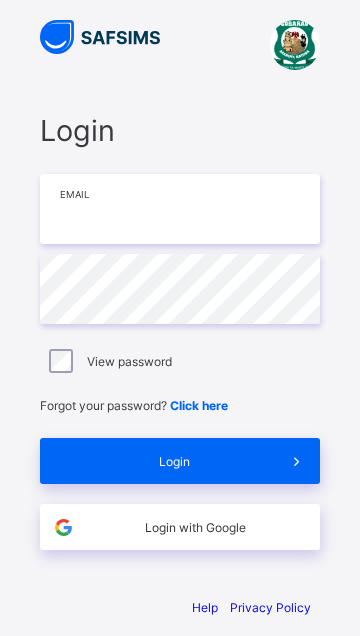 click at bounding box center [180, 209] 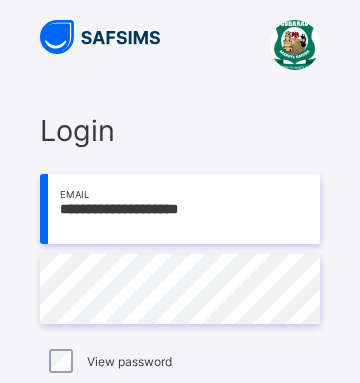 type on "**********" 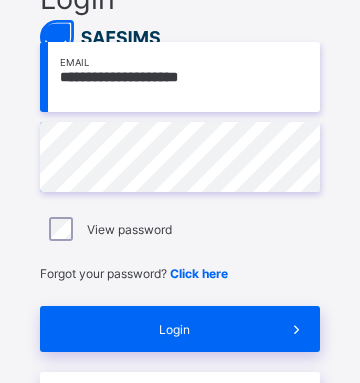 click on "Login" at bounding box center [174, 329] 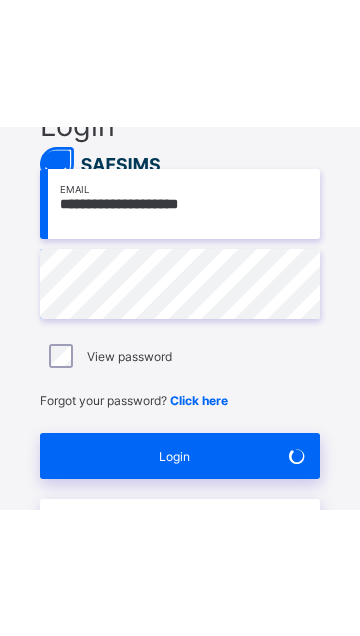 scroll, scrollTop: 51, scrollLeft: 0, axis: vertical 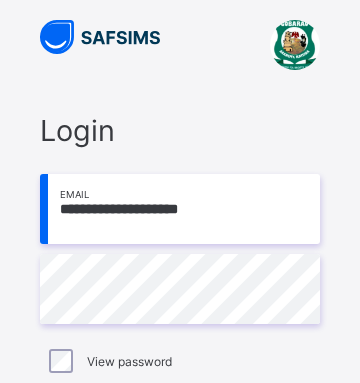 type on "**********" 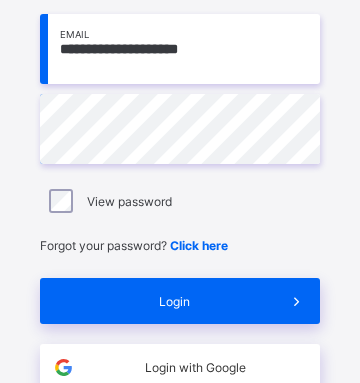 click on "Login" at bounding box center [174, 301] 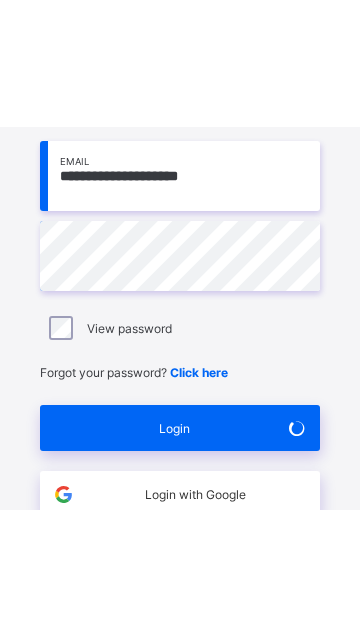 scroll, scrollTop: 51, scrollLeft: 0, axis: vertical 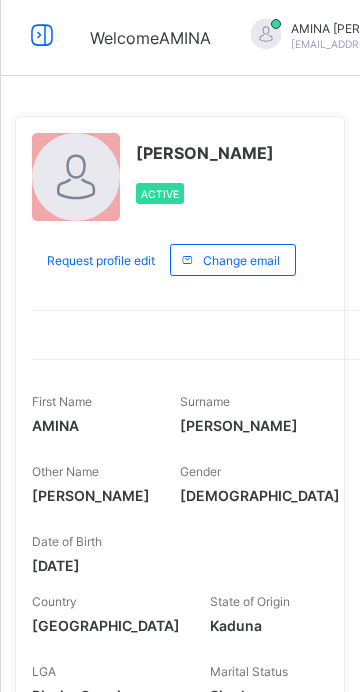 click at bounding box center [42, 35] 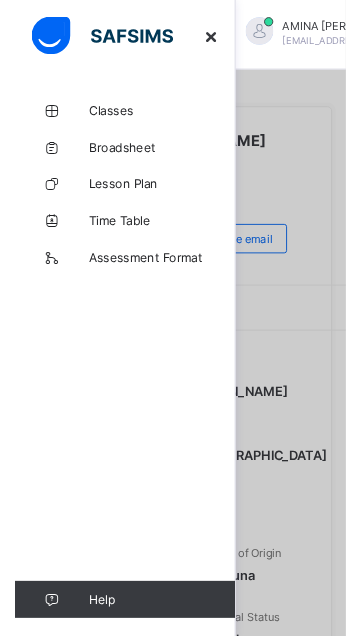 scroll, scrollTop: 0, scrollLeft: 0, axis: both 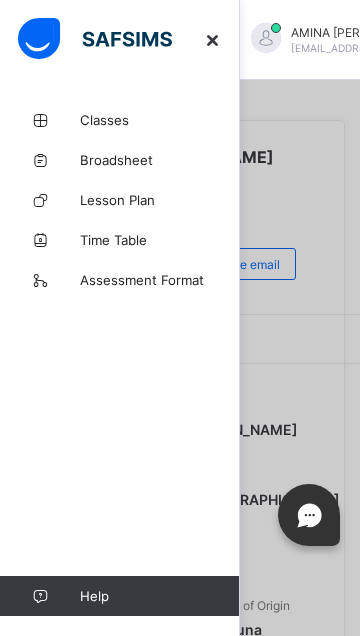 click on "Classes" at bounding box center [160, 120] 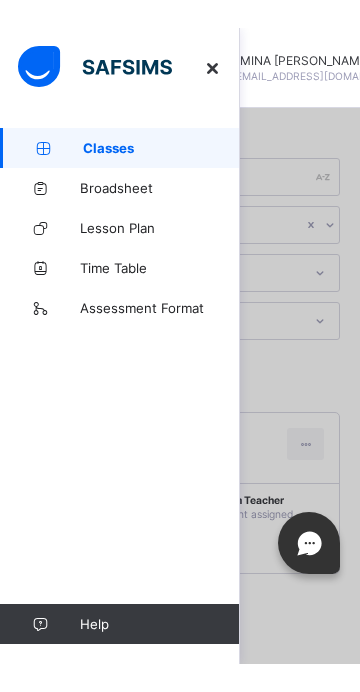 scroll, scrollTop: 0, scrollLeft: 0, axis: both 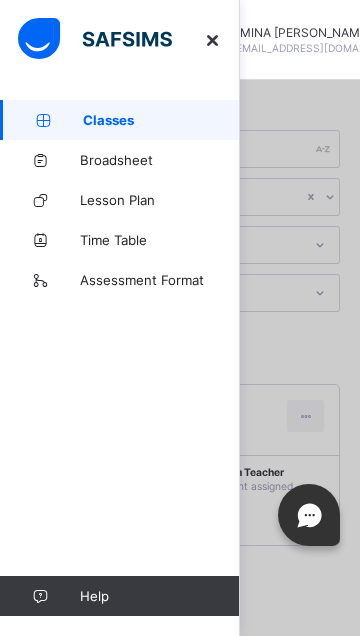 click at bounding box center (213, 40) 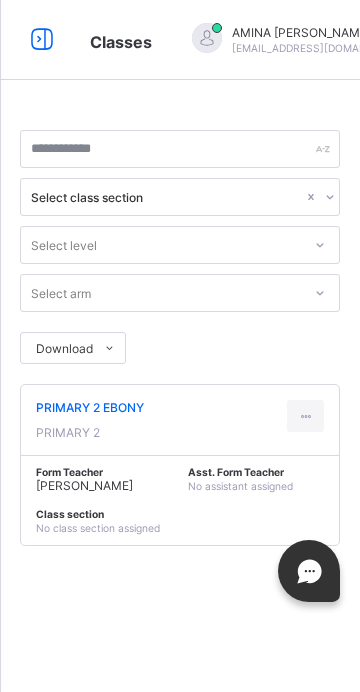 click on "AMINA IBRAHIM MUHAMMAD" at bounding box center (84, 485) 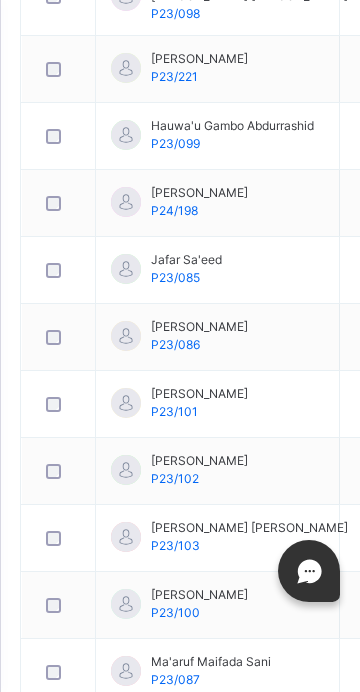 scroll, scrollTop: 3045, scrollLeft: 0, axis: vertical 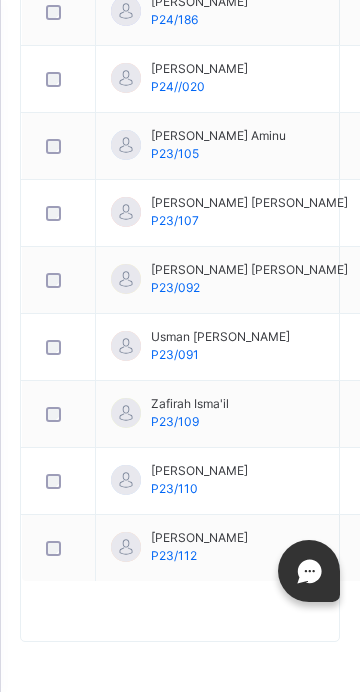 click on "[PERSON_NAME]" at bounding box center (199, -1831) 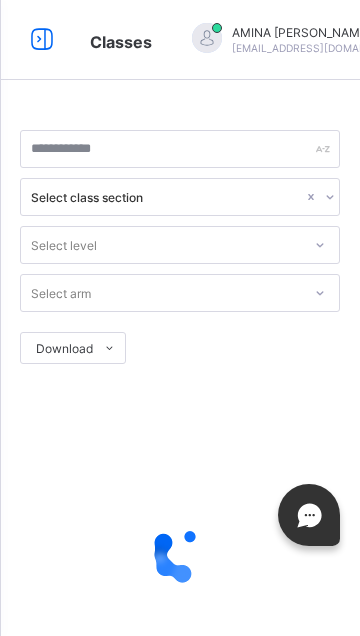scroll, scrollTop: 0, scrollLeft: 0, axis: both 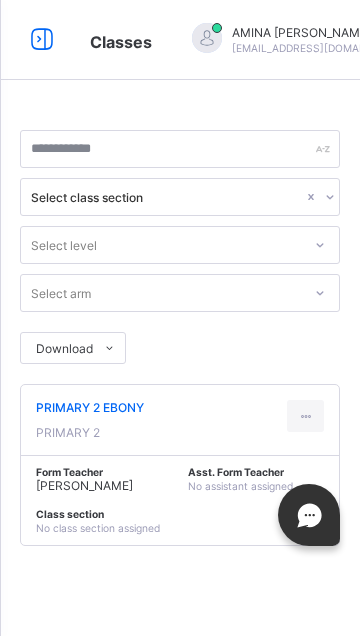 click at bounding box center [42, 39] 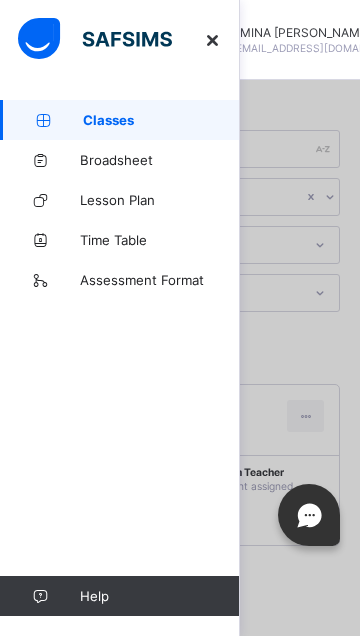 click on "Classes" at bounding box center [120, 120] 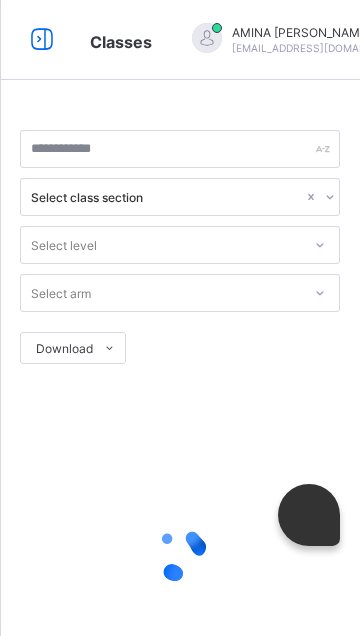 scroll, scrollTop: 0, scrollLeft: 0, axis: both 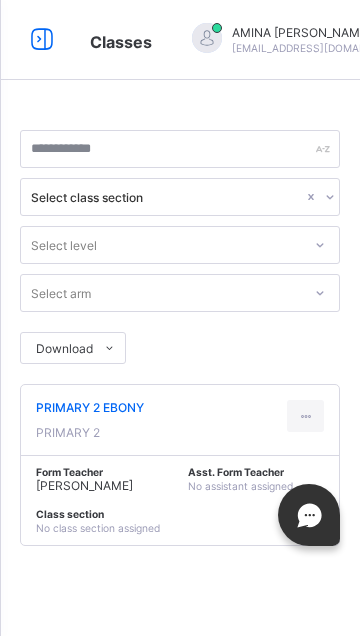 click on "Form Teacher     [PERSON_NAME]" at bounding box center (104, 479) 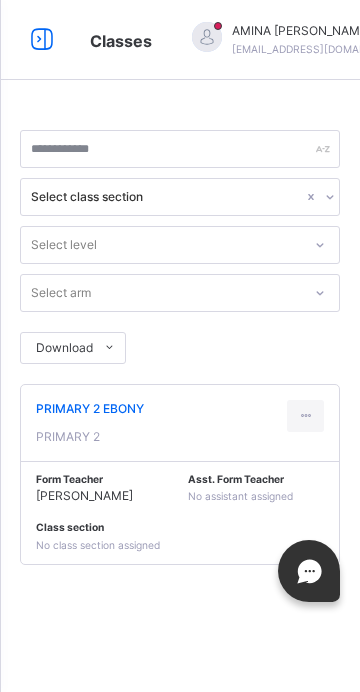 scroll, scrollTop: 0, scrollLeft: 0, axis: both 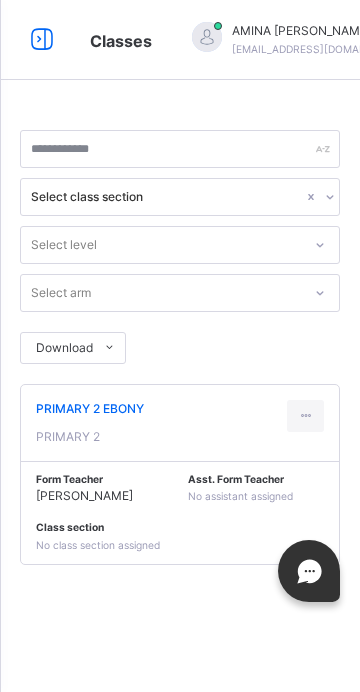 click on "[PERSON_NAME]" at bounding box center [84, 495] 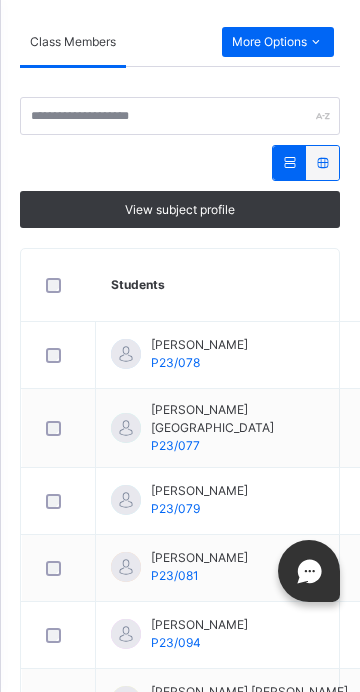 scroll, scrollTop: 651, scrollLeft: 0, axis: vertical 